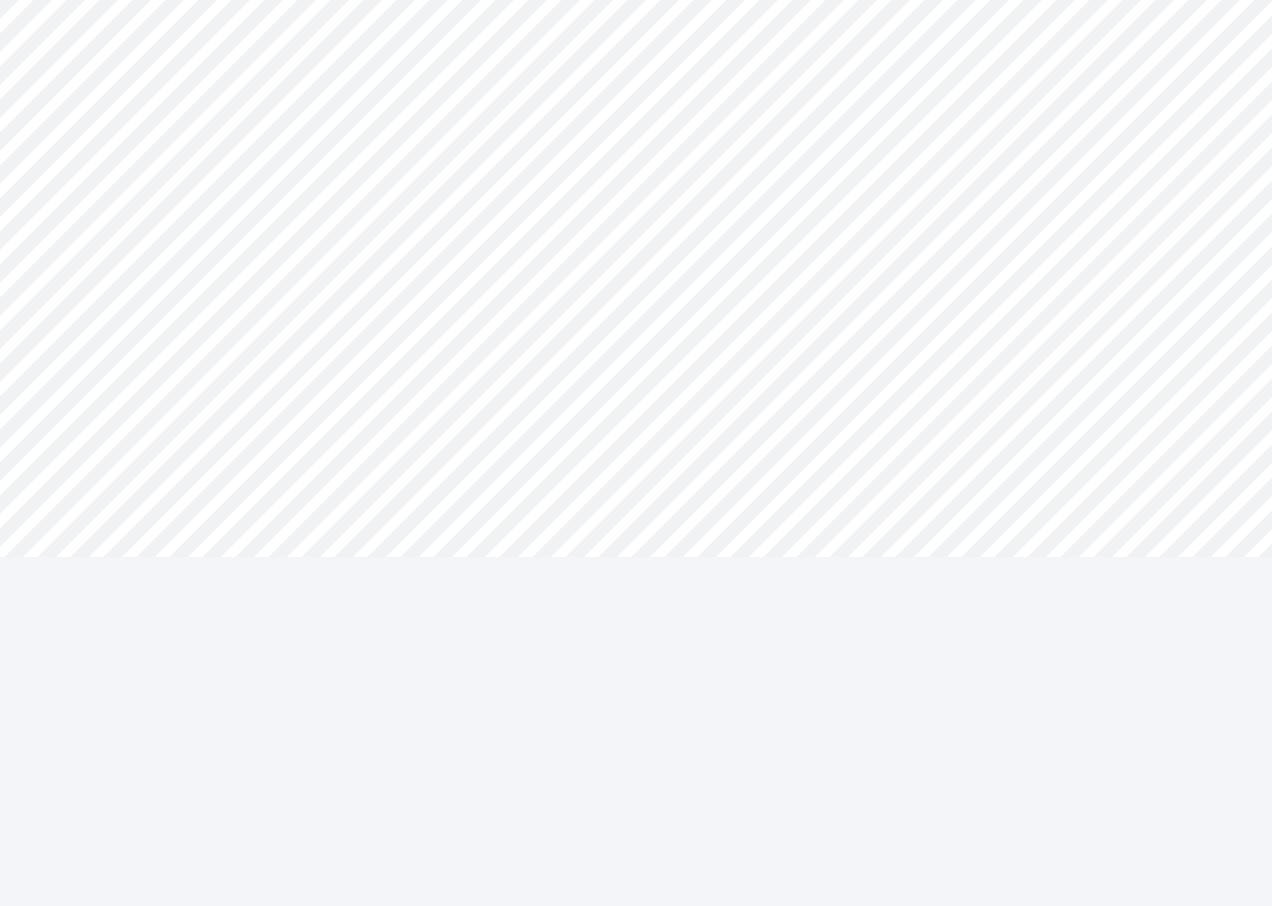 scroll, scrollTop: 0, scrollLeft: 0, axis: both 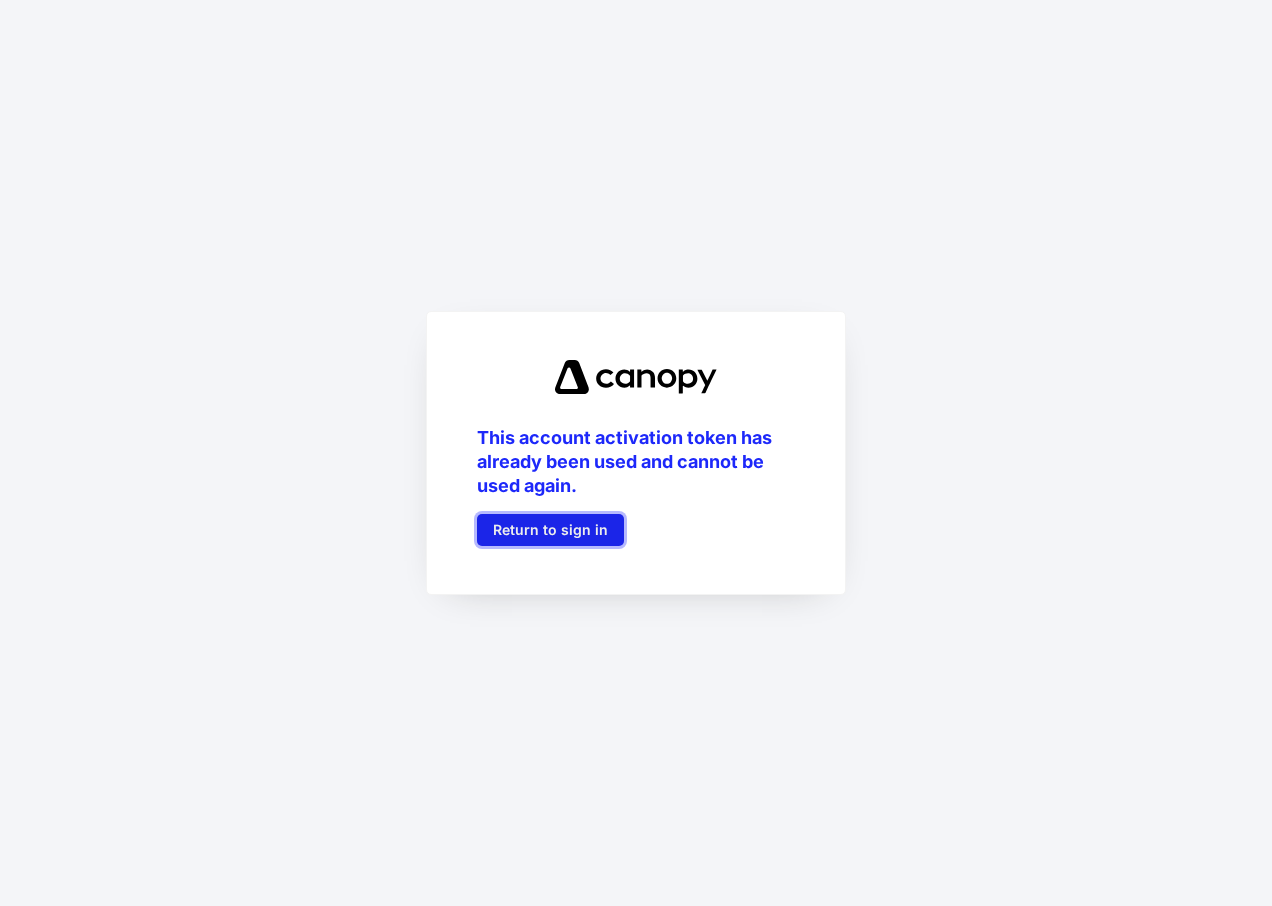 click on "Return to sign in" at bounding box center [550, 530] 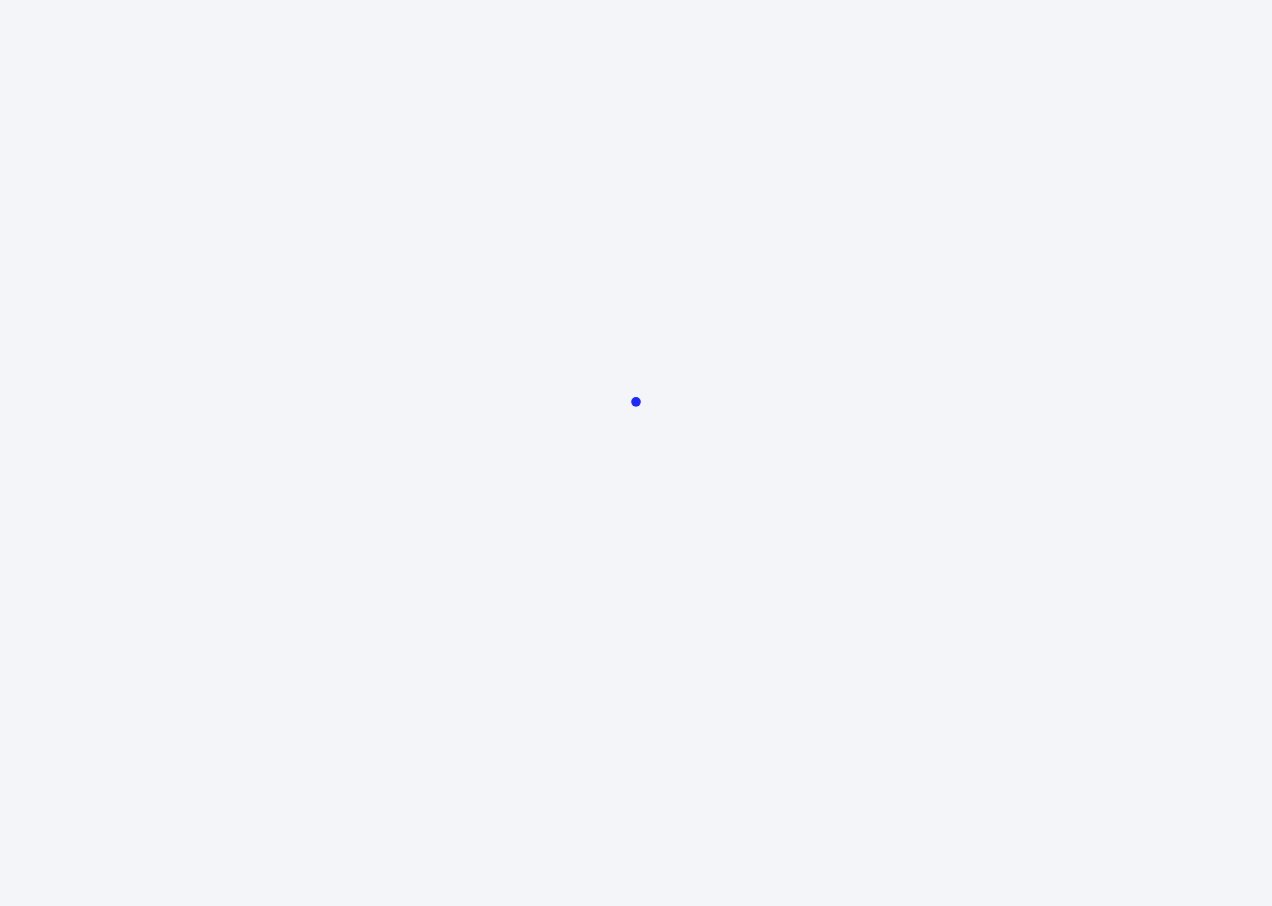 scroll, scrollTop: 0, scrollLeft: 0, axis: both 